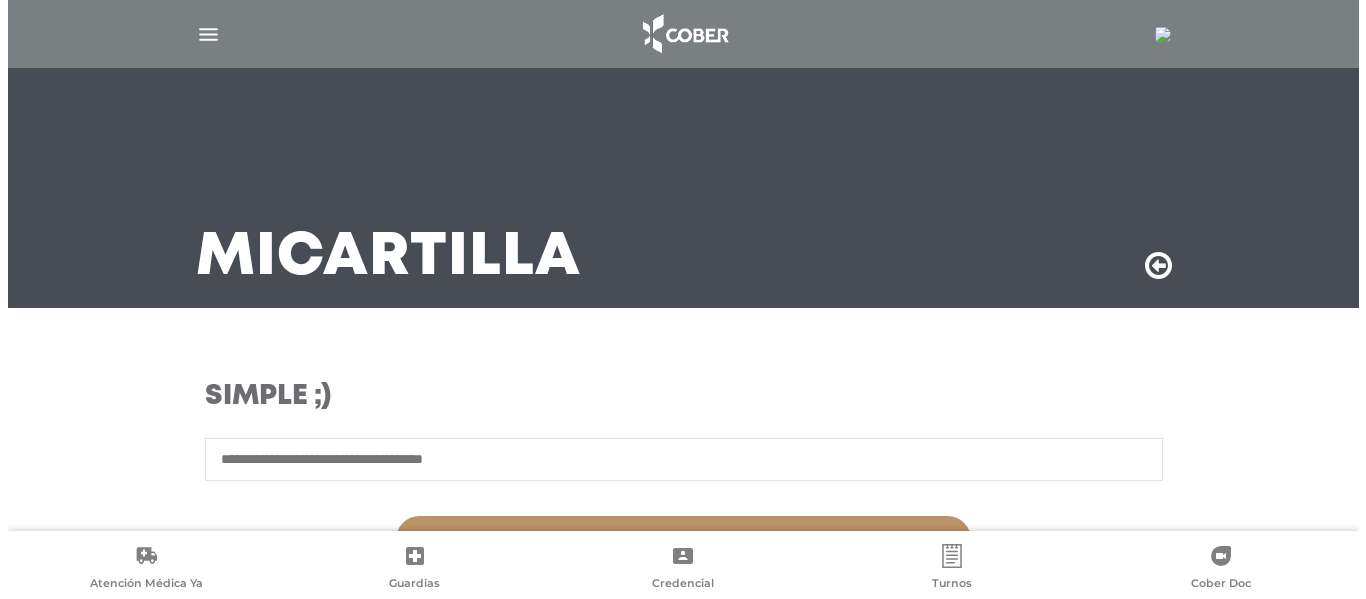 scroll, scrollTop: 0, scrollLeft: 0, axis: both 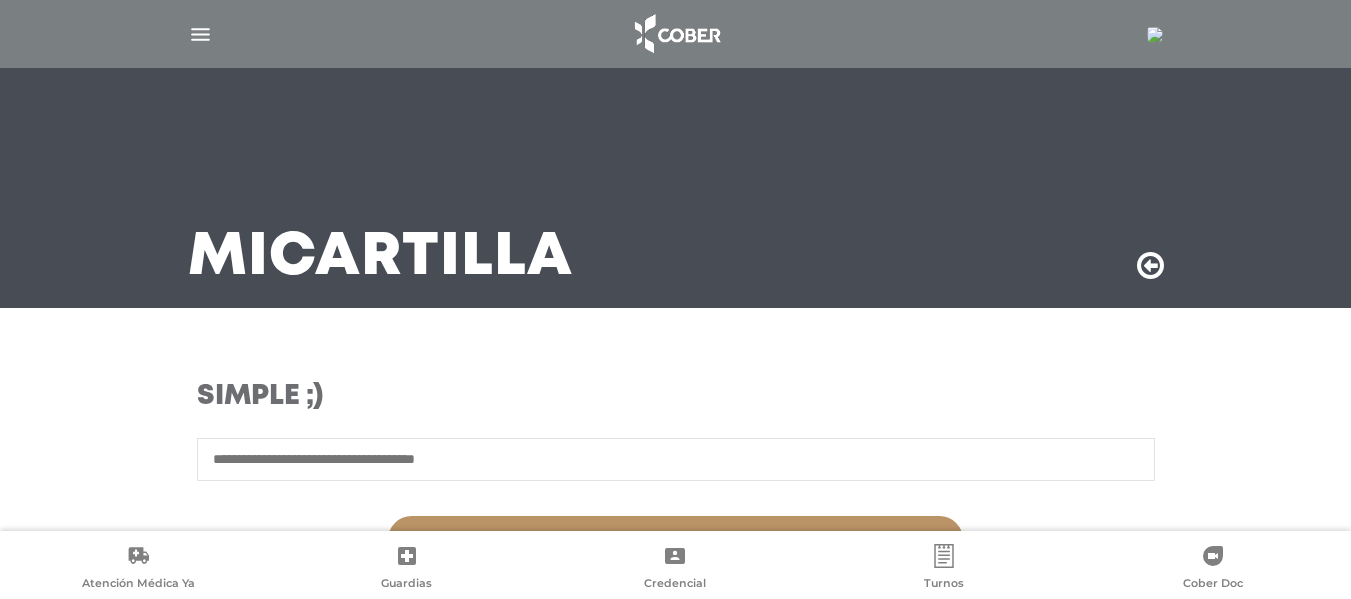 click at bounding box center (1151, 34) 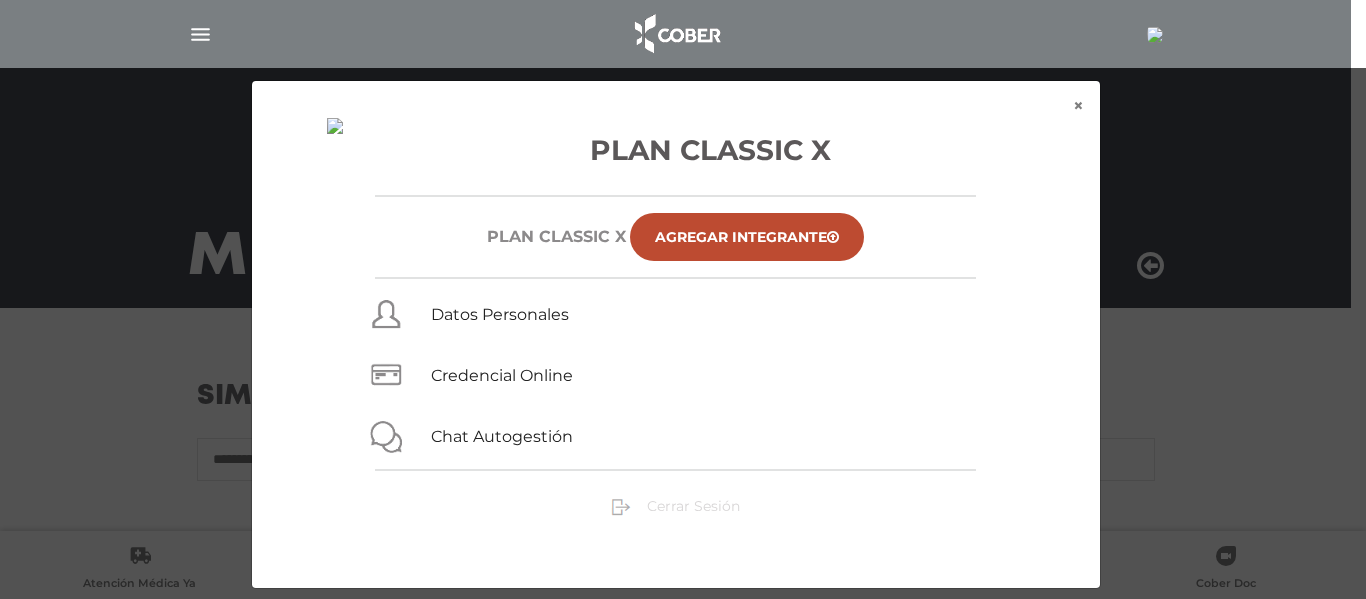 click on "Cerrar Sesión" at bounding box center (693, 506) 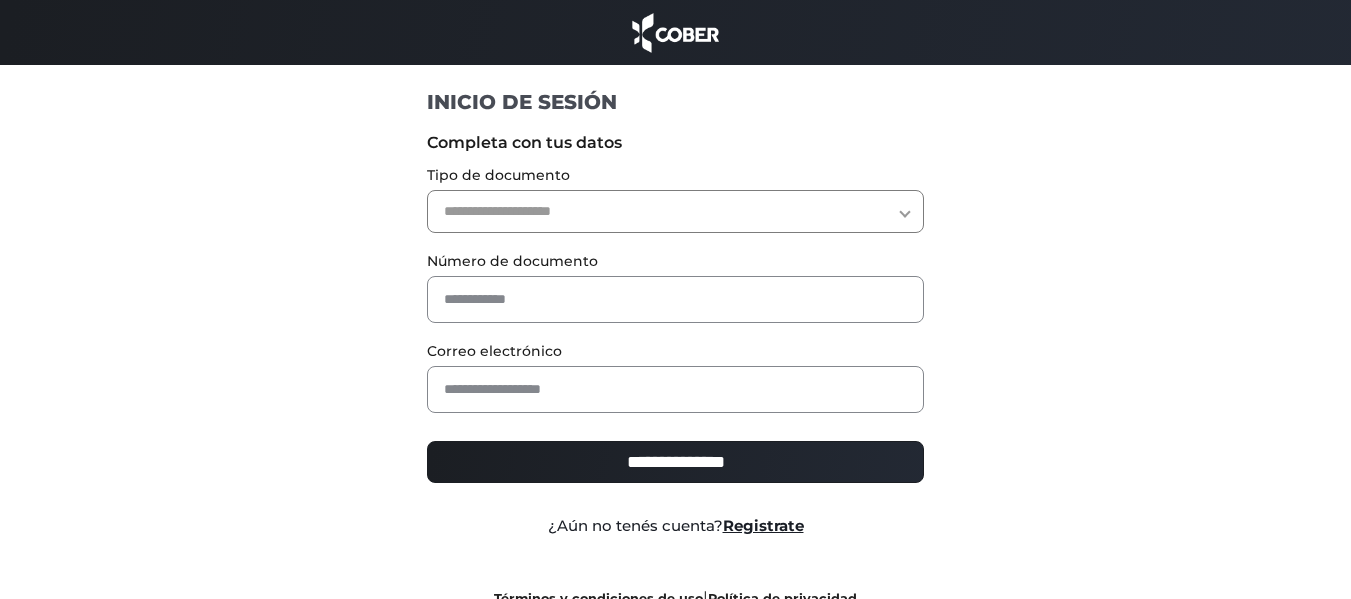 scroll, scrollTop: 0, scrollLeft: 0, axis: both 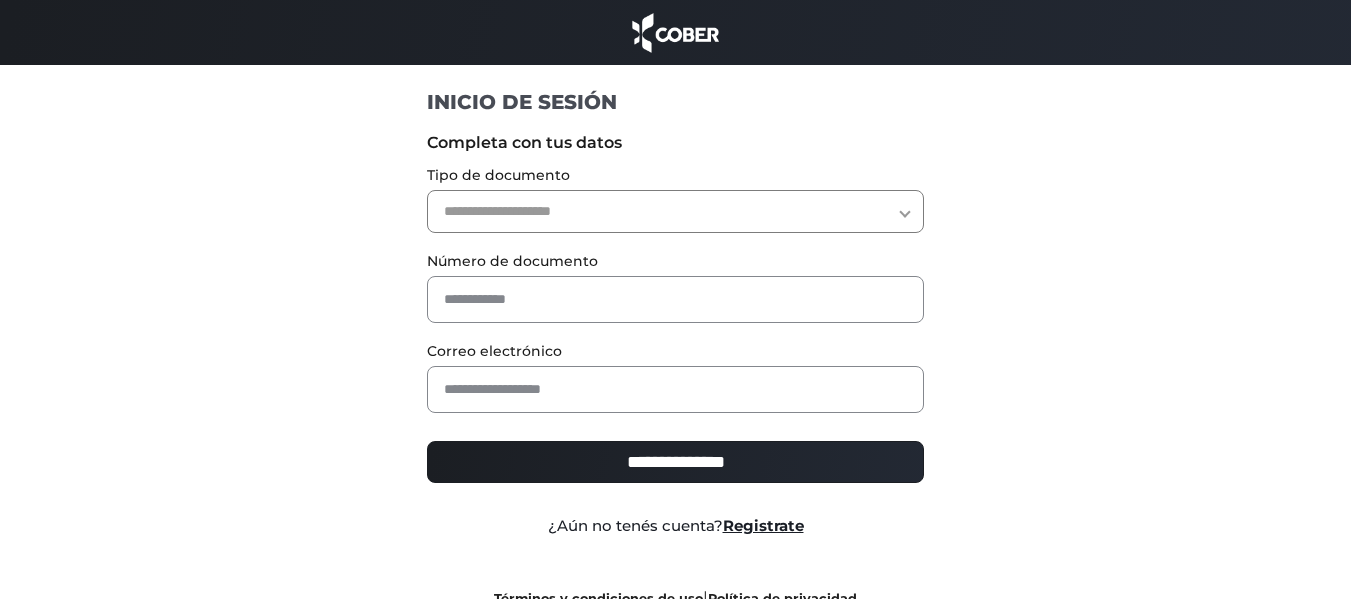 click on "**********" at bounding box center [675, 211] 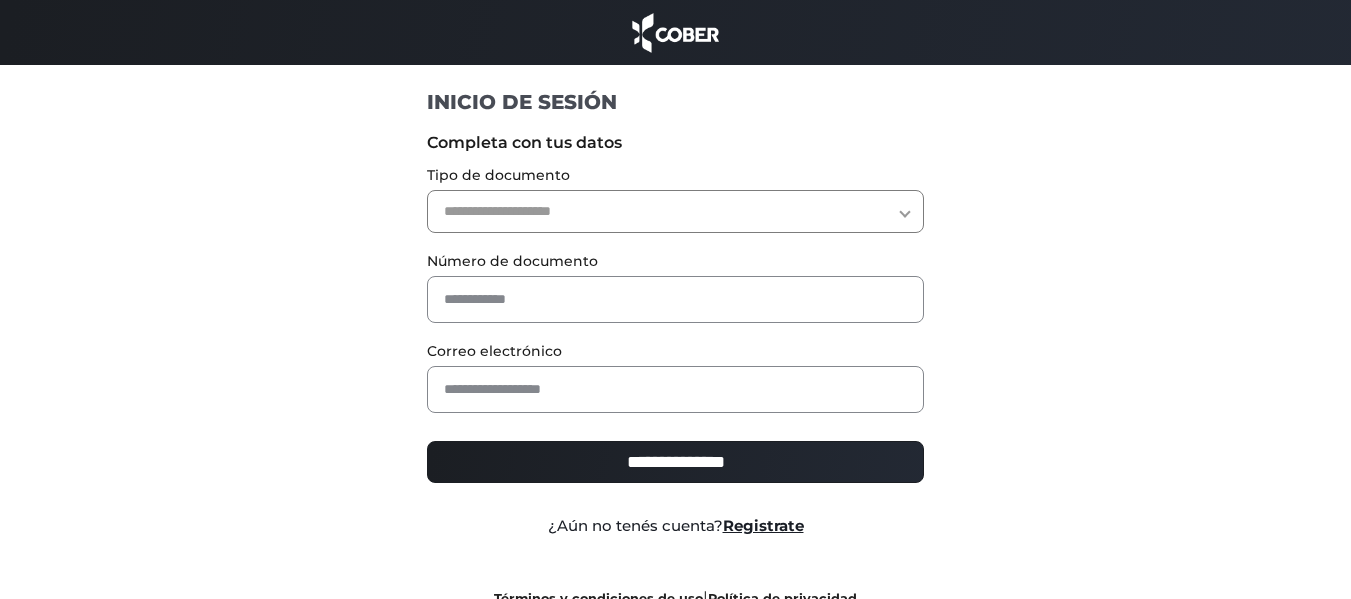 select on "***" 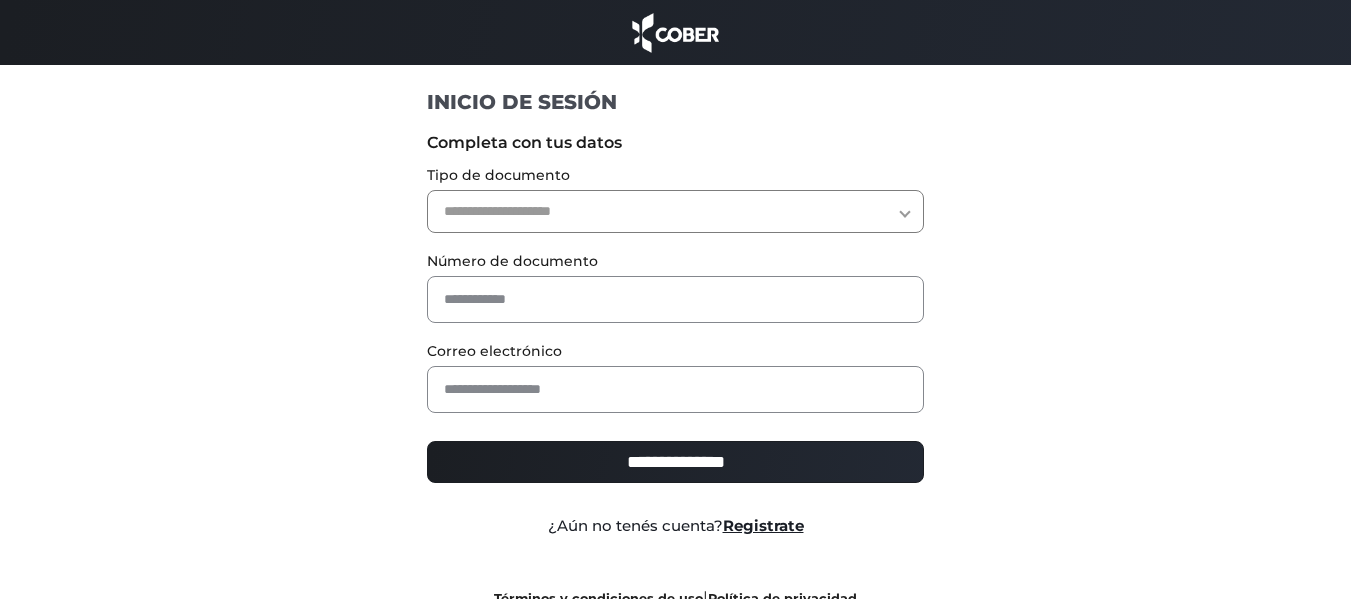 click on "**********" at bounding box center (675, 211) 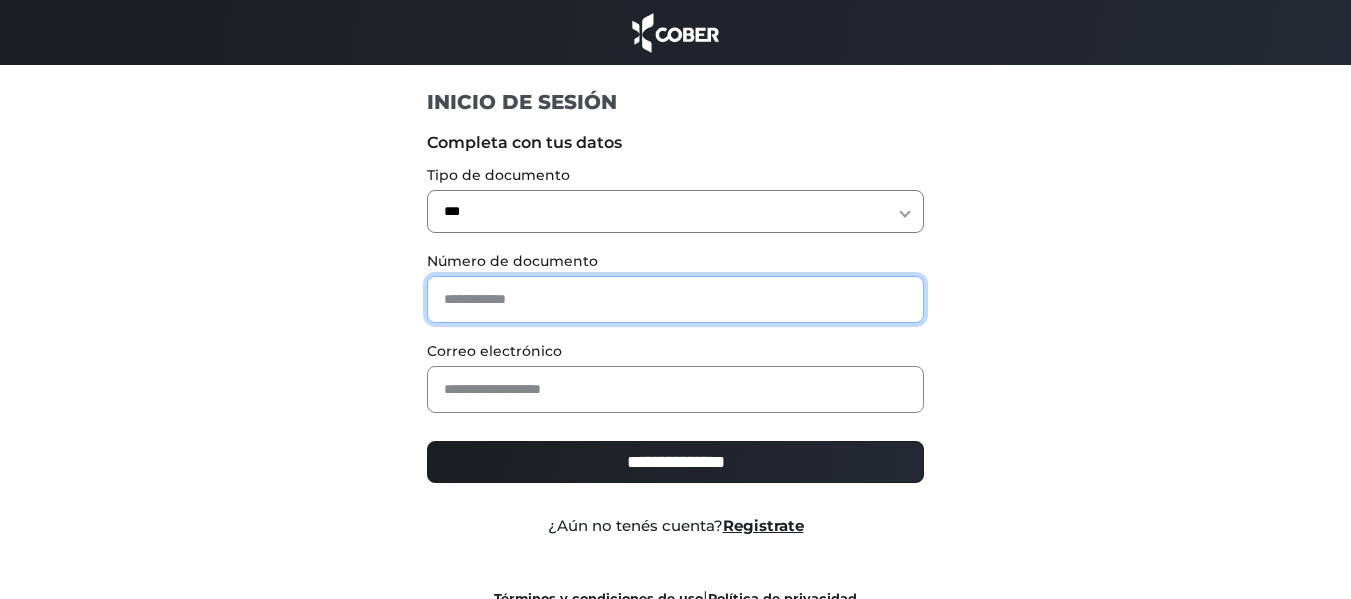 click at bounding box center [675, 299] 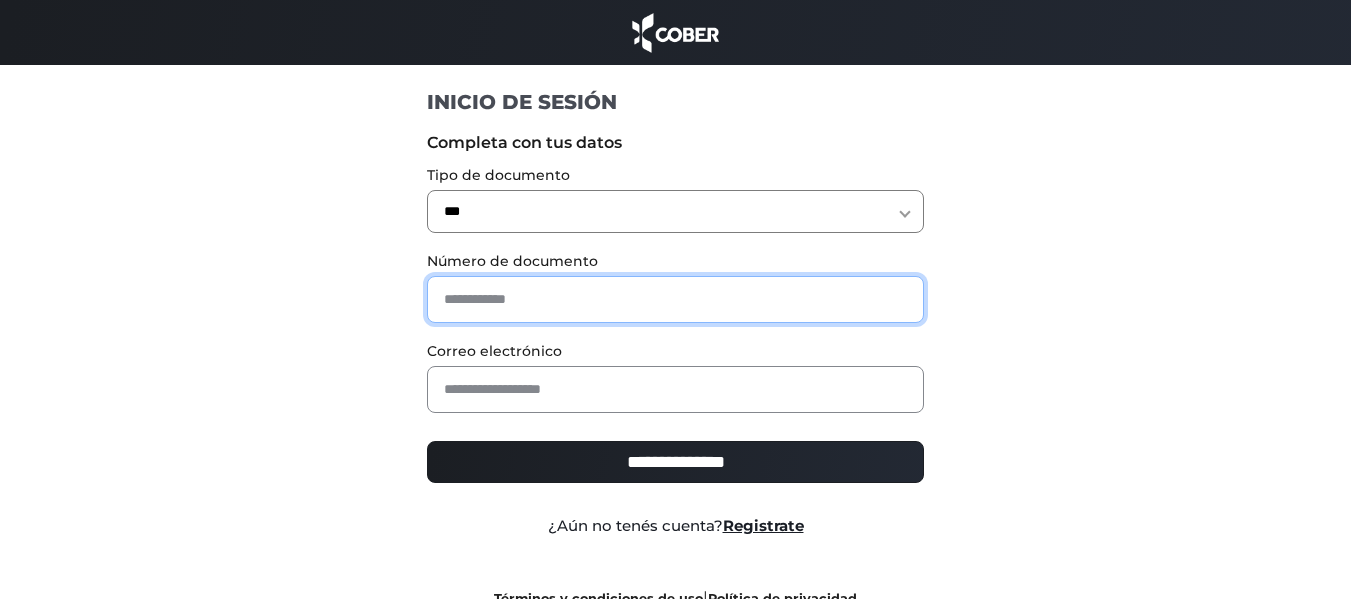 type on "*" 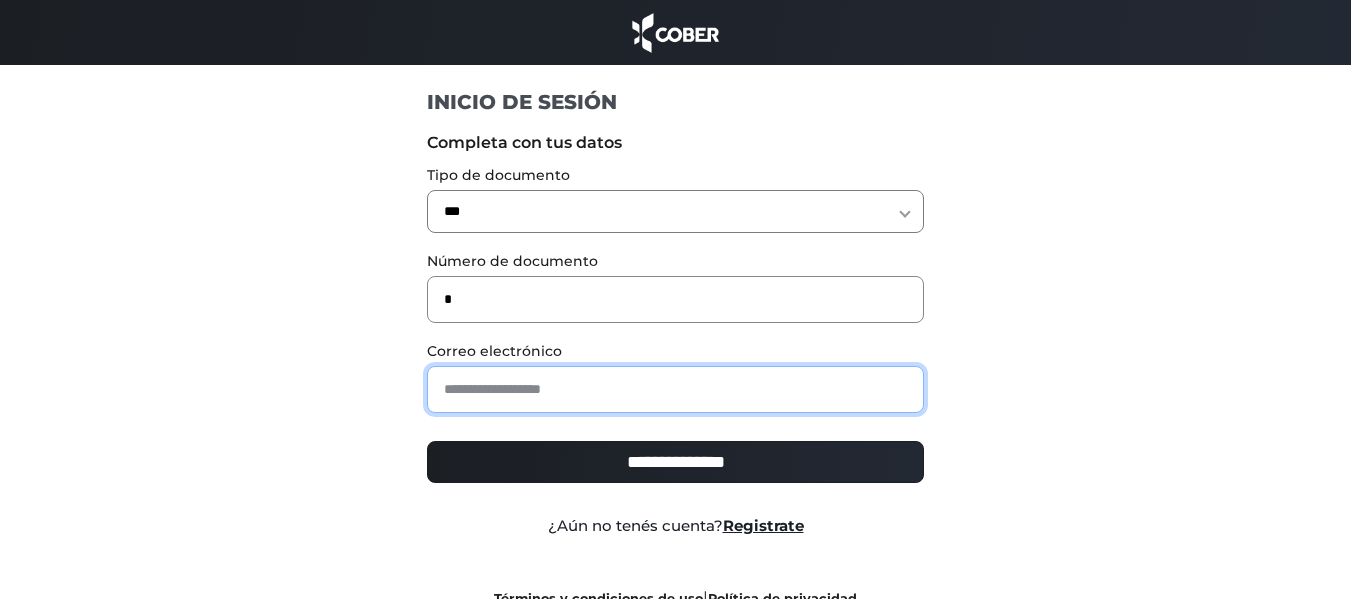 click at bounding box center (675, 389) 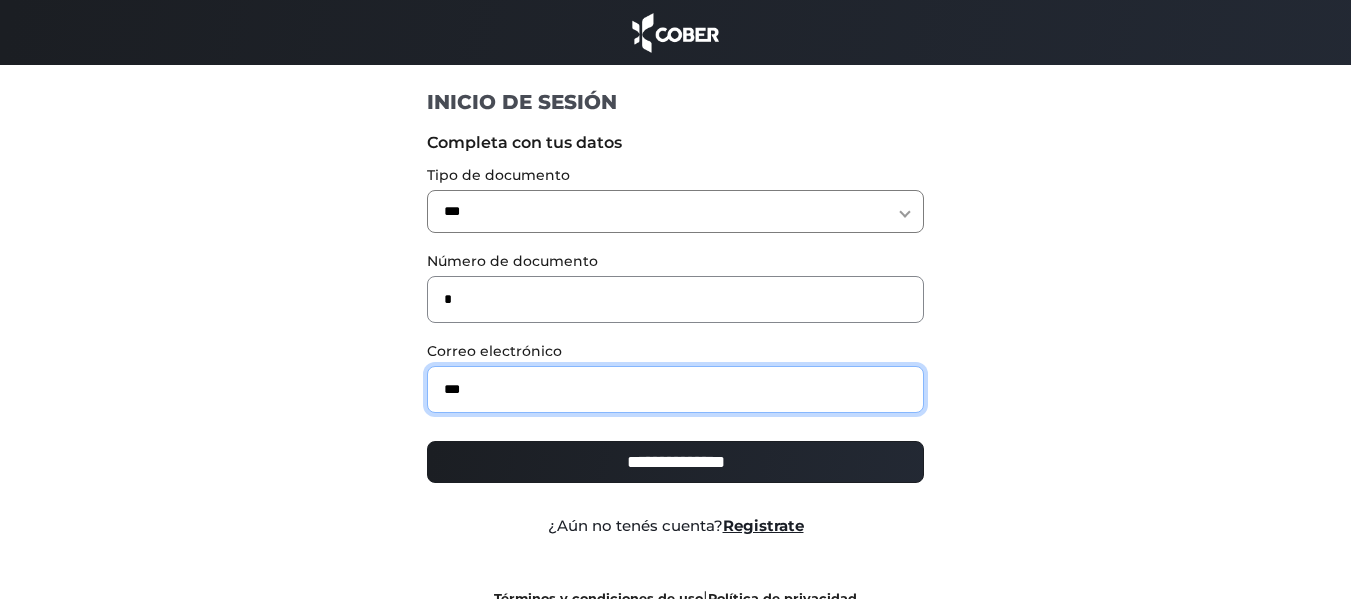 type on "**********" 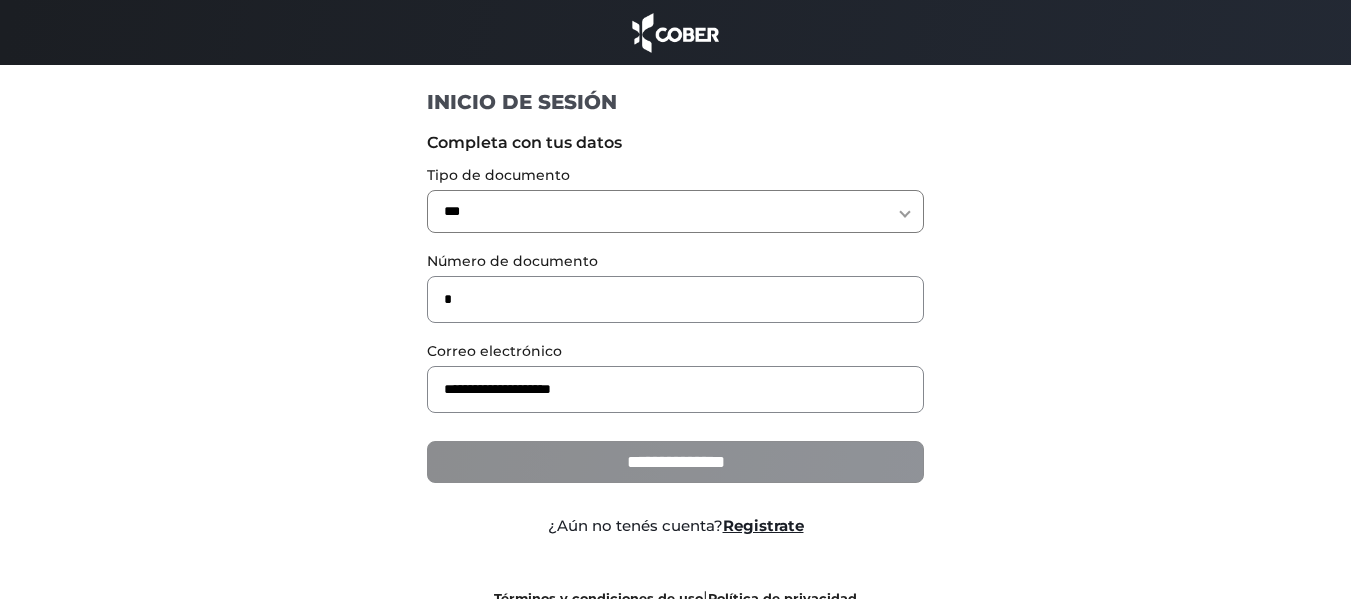 click on "**********" at bounding box center (675, 462) 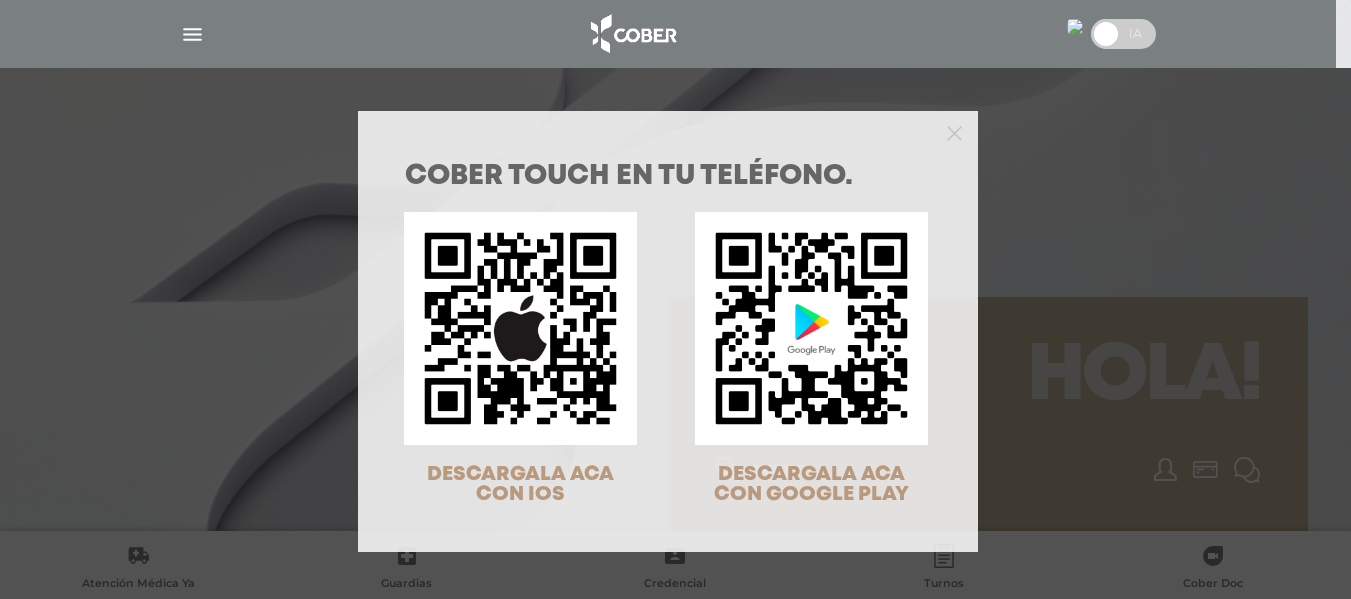 scroll, scrollTop: 0, scrollLeft: 0, axis: both 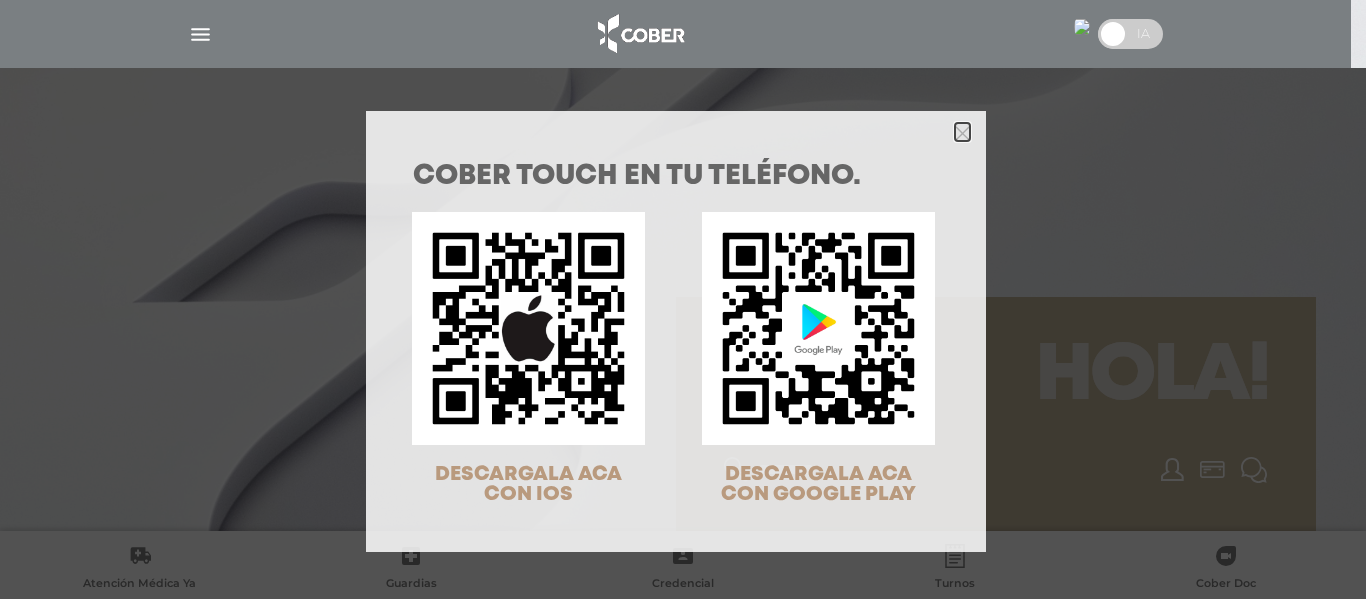 click at bounding box center [962, 133] 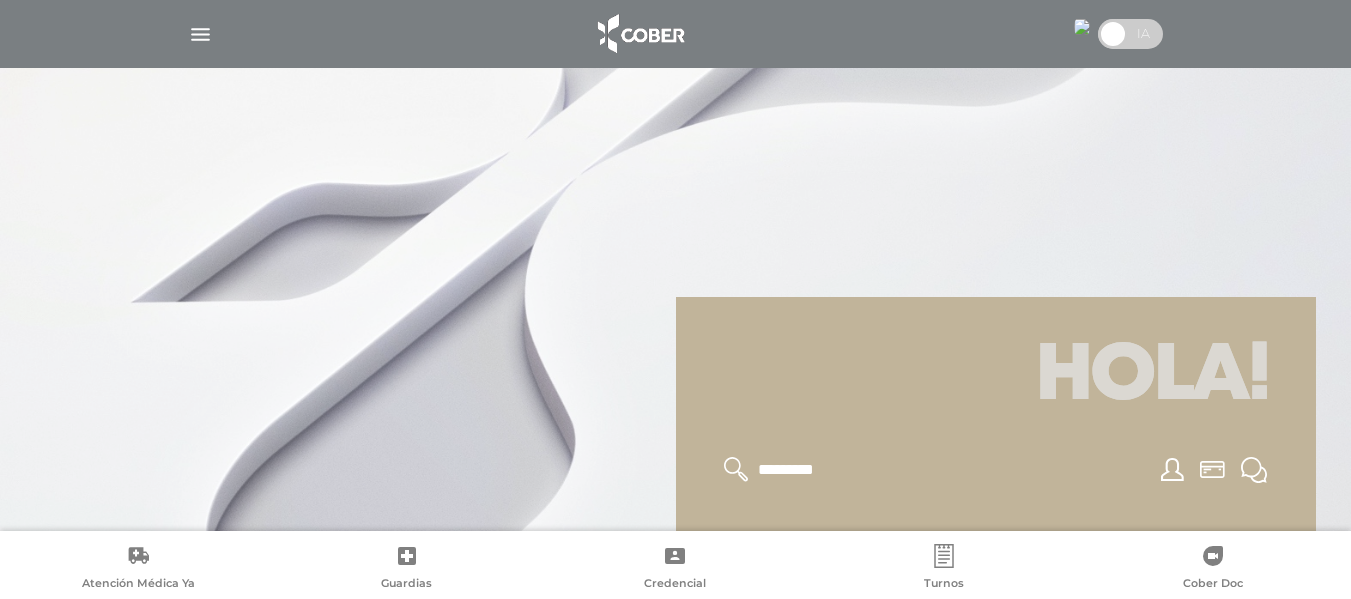 click at bounding box center [200, 34] 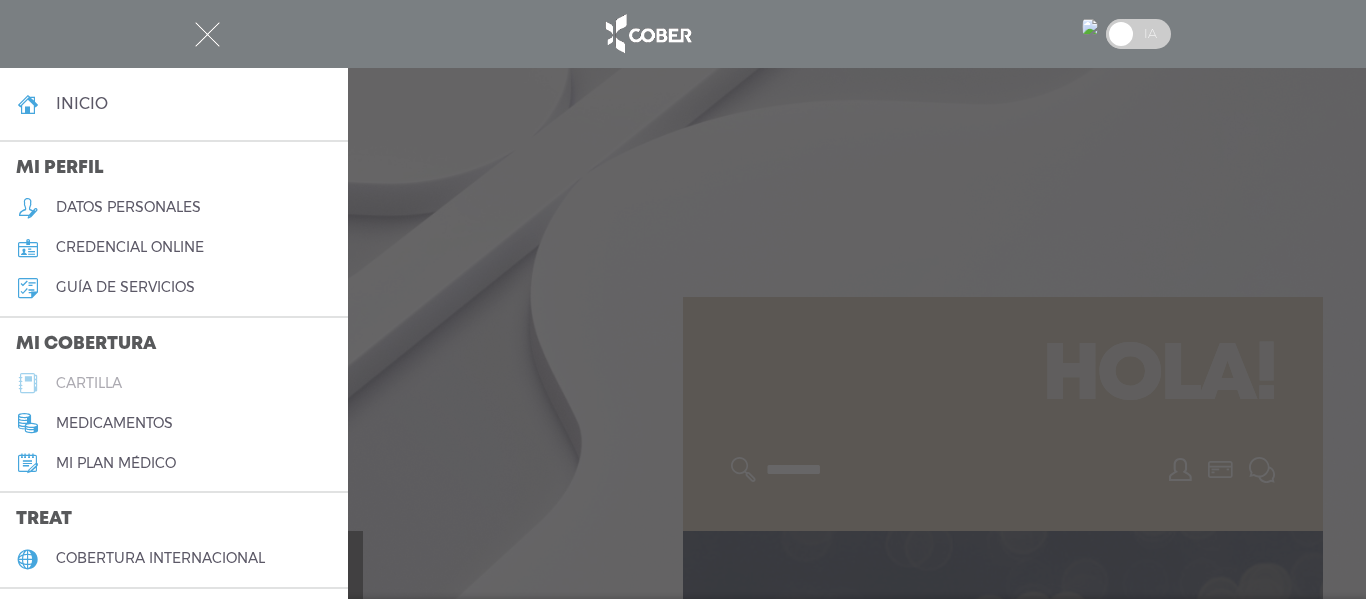 click on "cartilla" at bounding box center (89, 383) 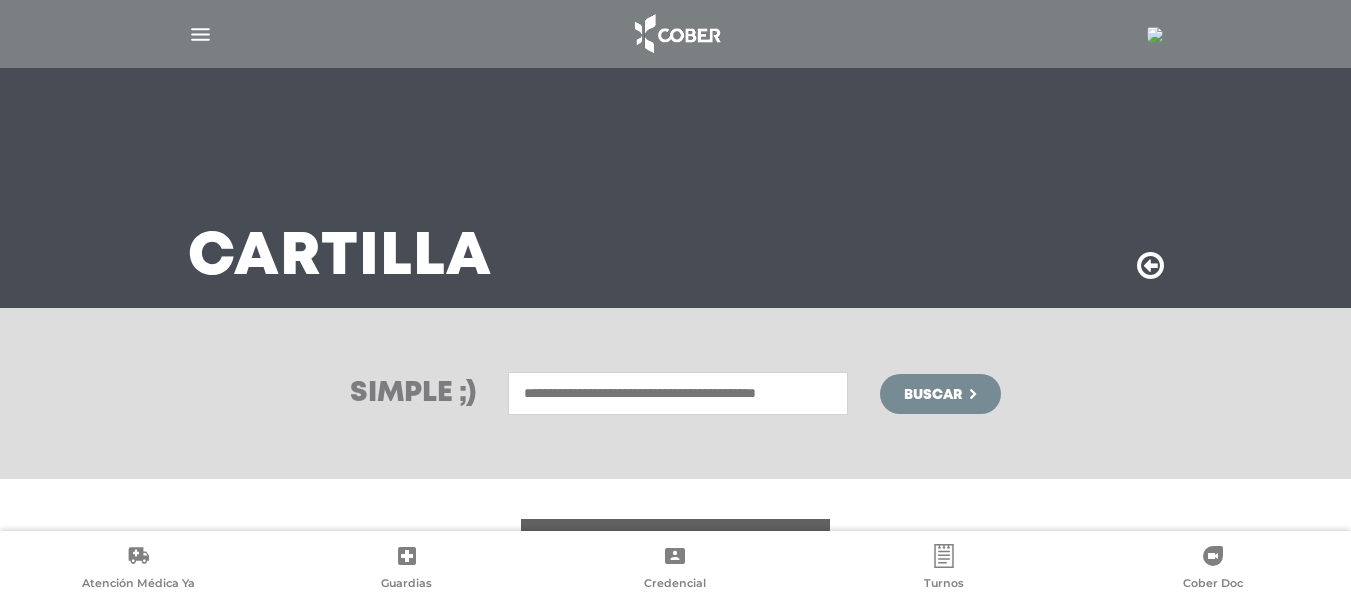 scroll, scrollTop: 0, scrollLeft: 0, axis: both 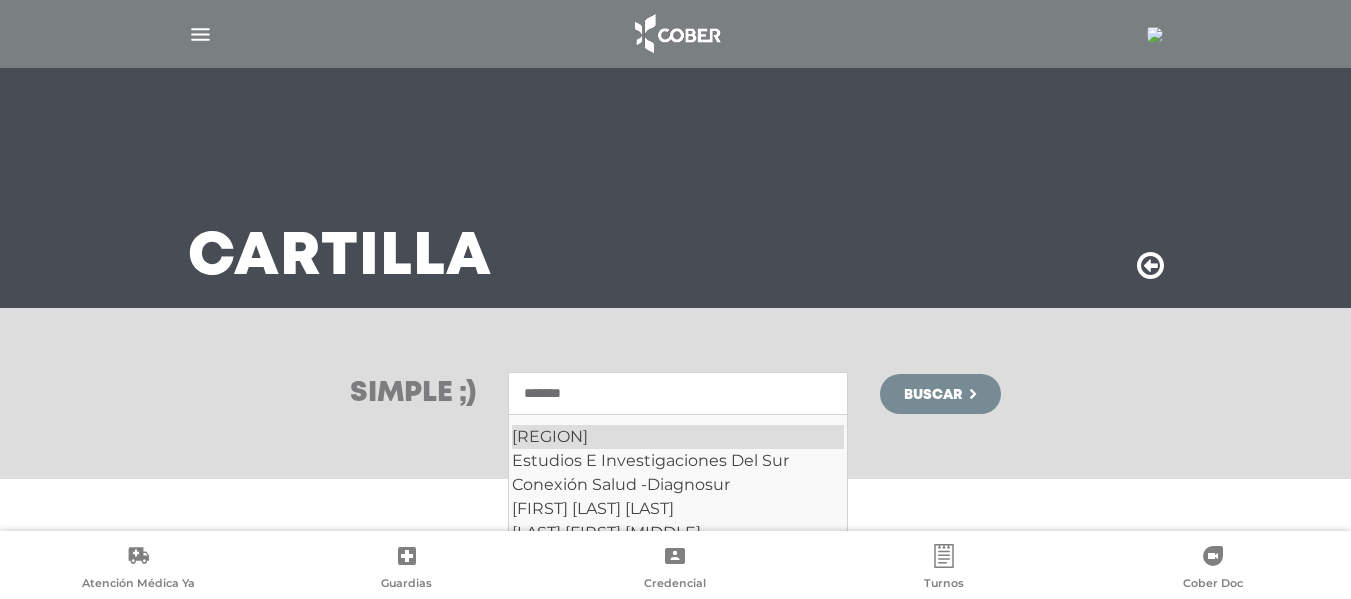 click on "GBA SUR" at bounding box center (678, 437) 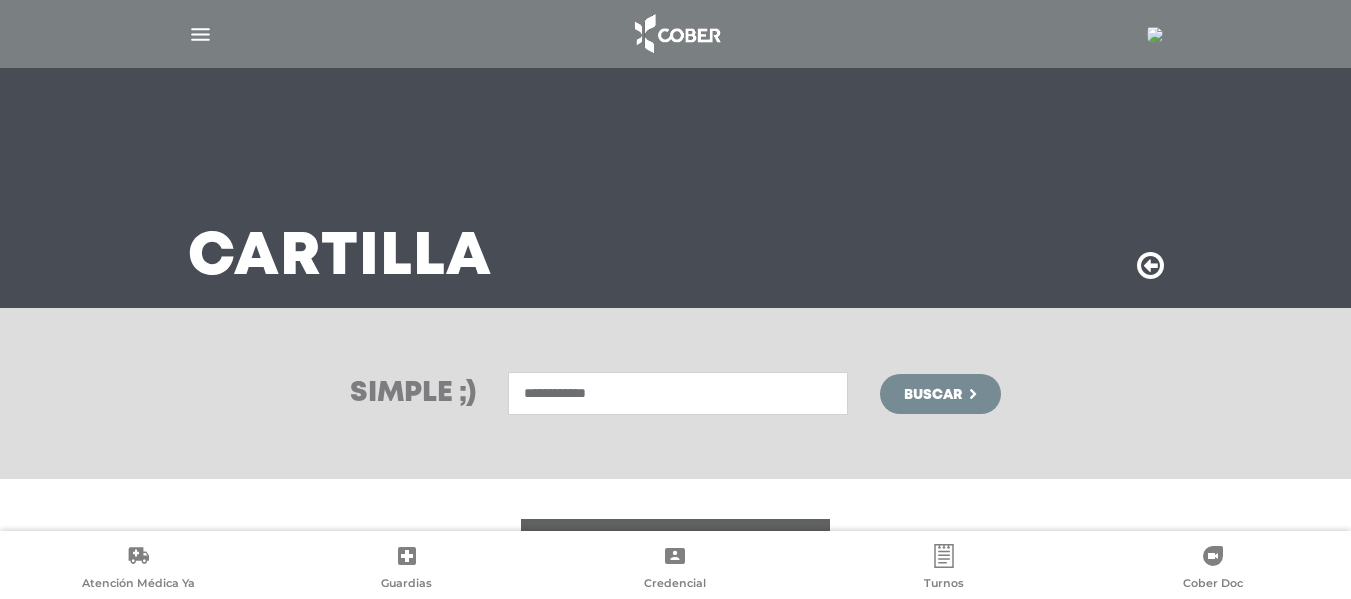 click on "**********" at bounding box center [678, 393] 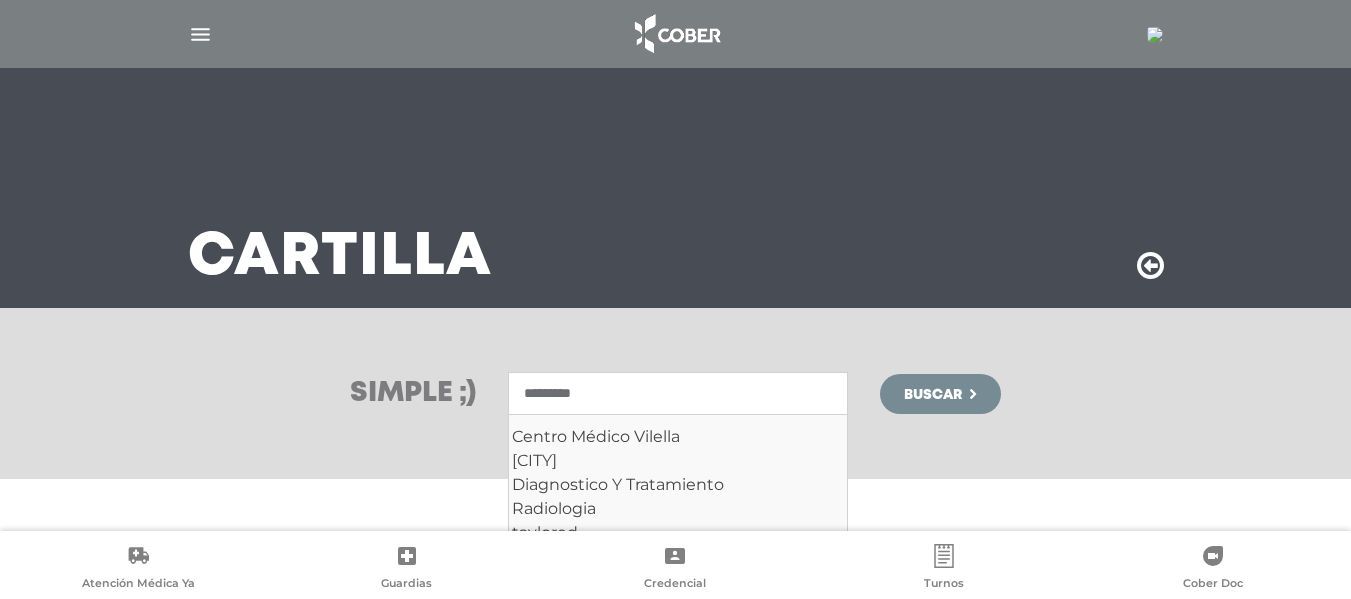 type on "*******" 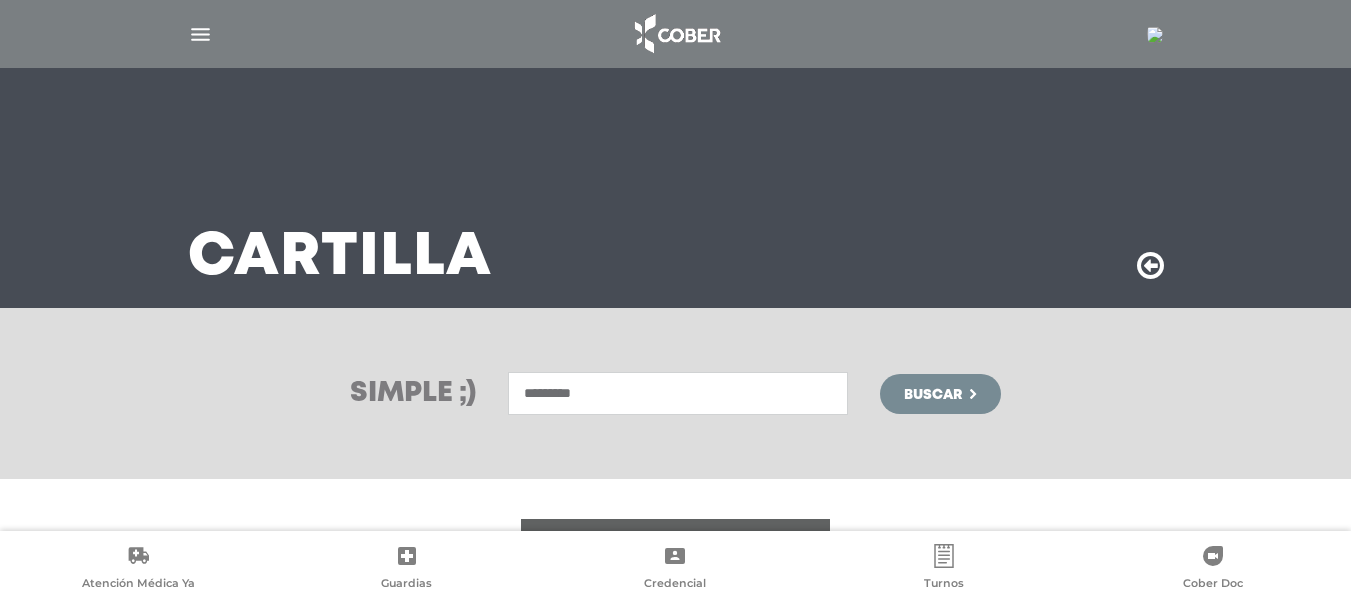 click on "Buscar" at bounding box center [933, 395] 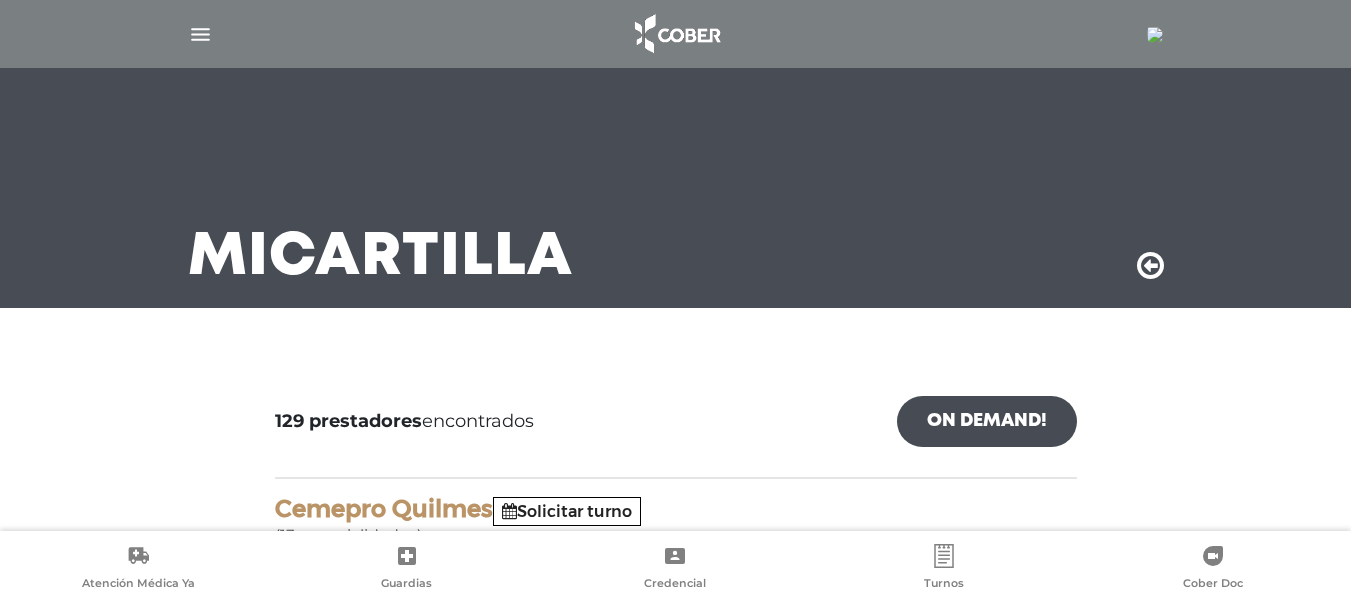 scroll, scrollTop: 0, scrollLeft: 0, axis: both 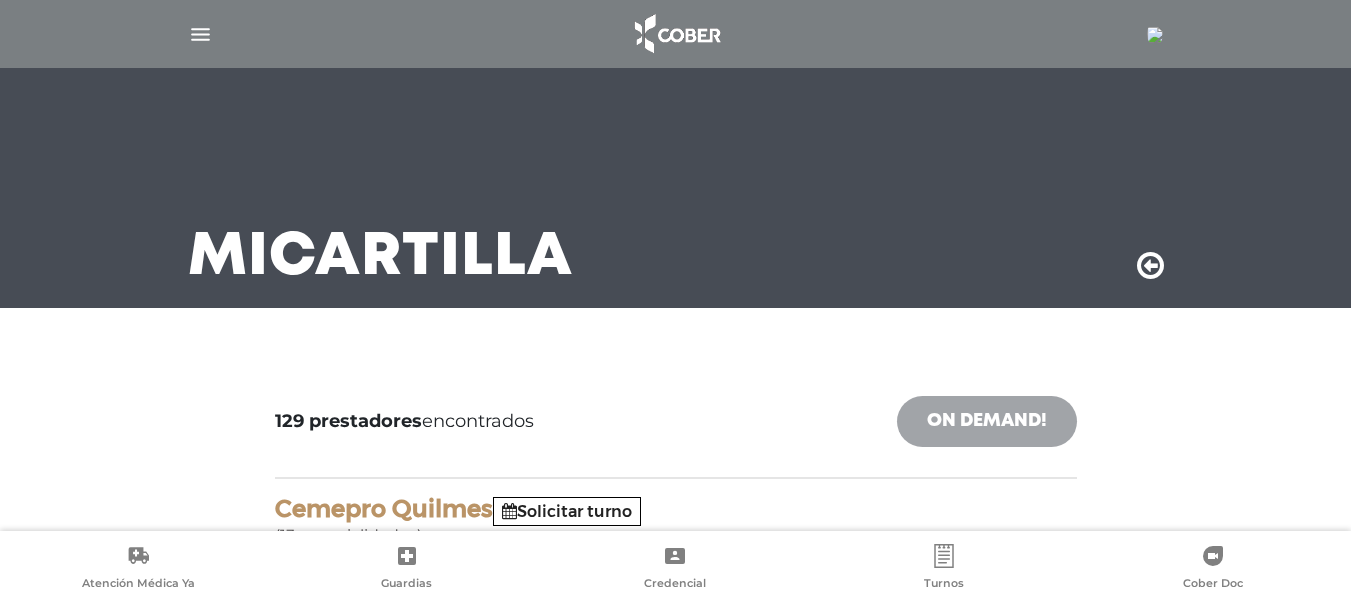 click on "On Demand!" at bounding box center (987, 421) 